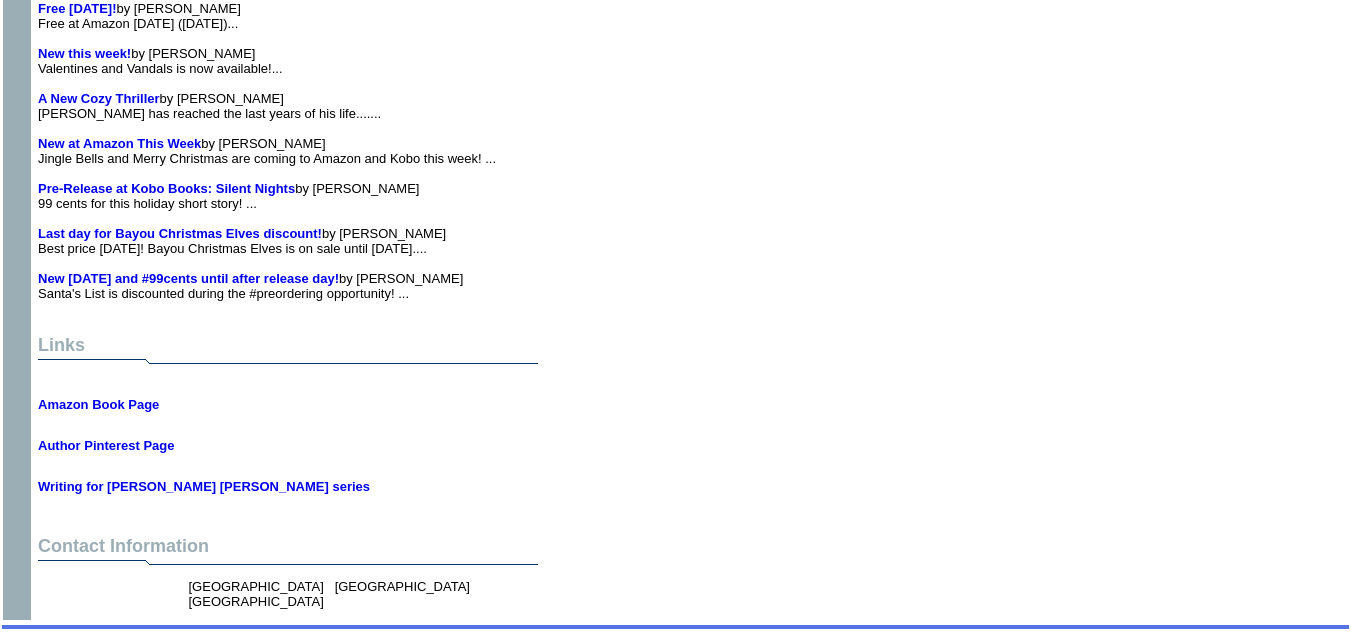 scroll, scrollTop: 10984, scrollLeft: 0, axis: vertical 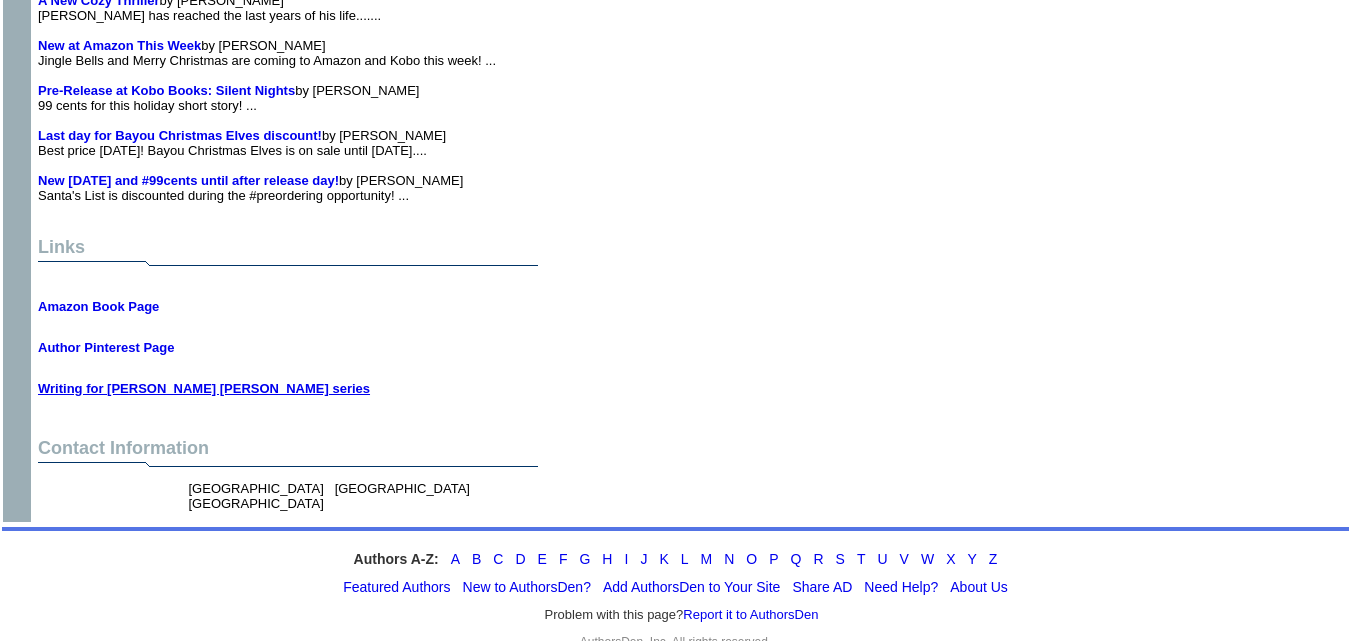 click on "Writing for Jana DeLeon's Miss Fortune series" at bounding box center [204, 388] 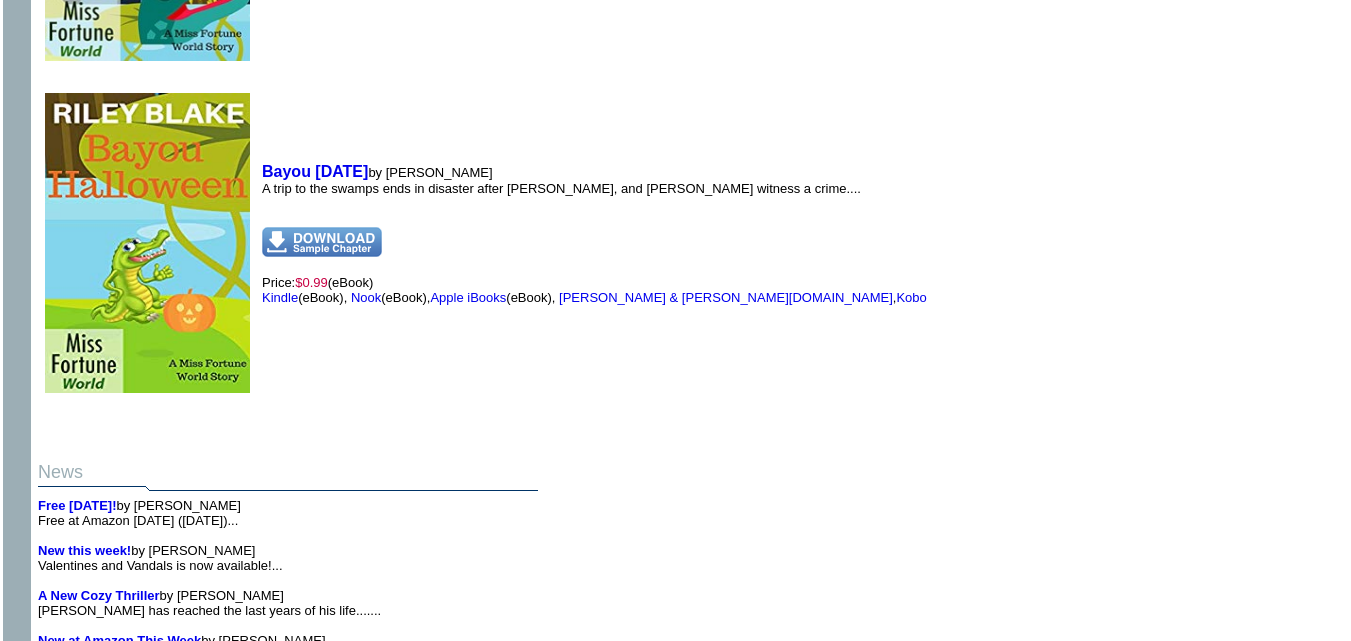 scroll, scrollTop: 10371, scrollLeft: 0, axis: vertical 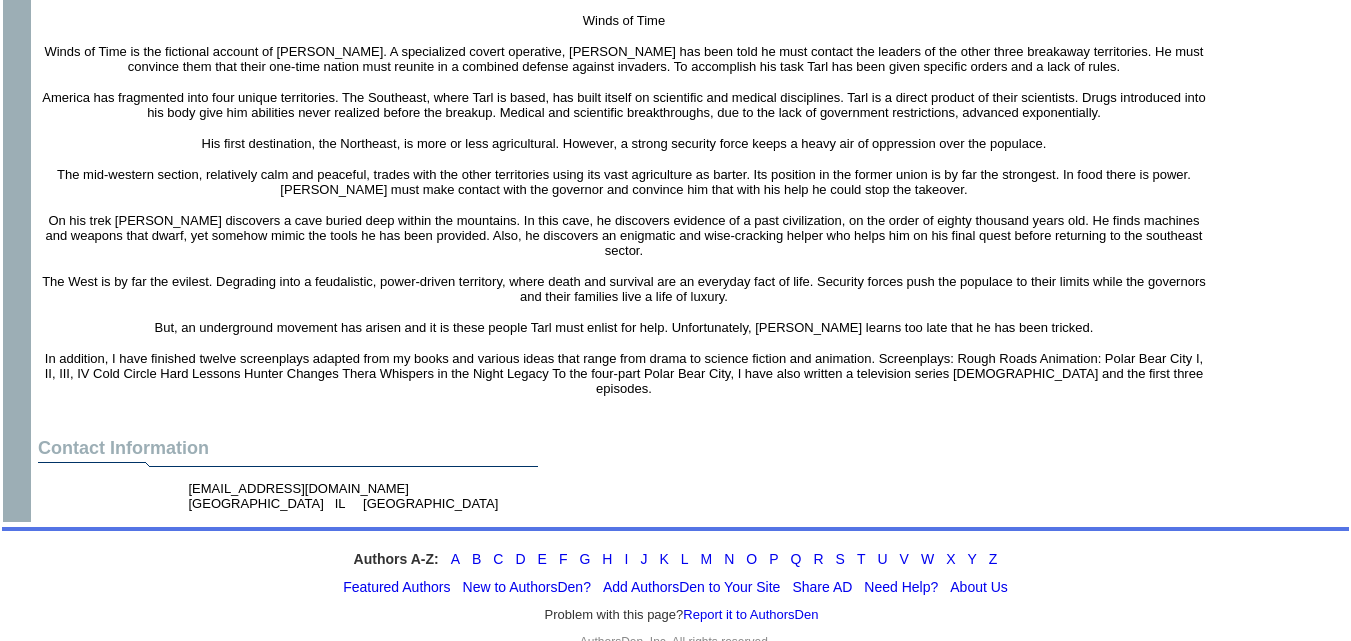 drag, startPoint x: 187, startPoint y: 459, endPoint x: 353, endPoint y: 459, distance: 166 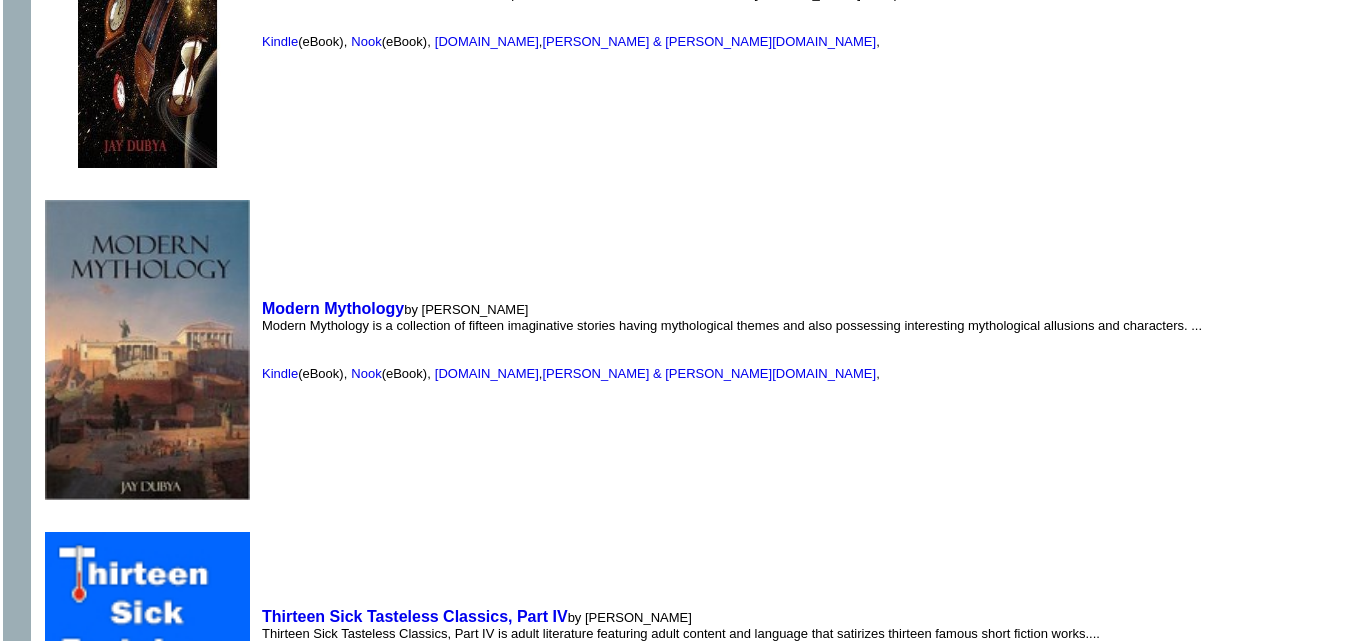 scroll, scrollTop: 11545, scrollLeft: 0, axis: vertical 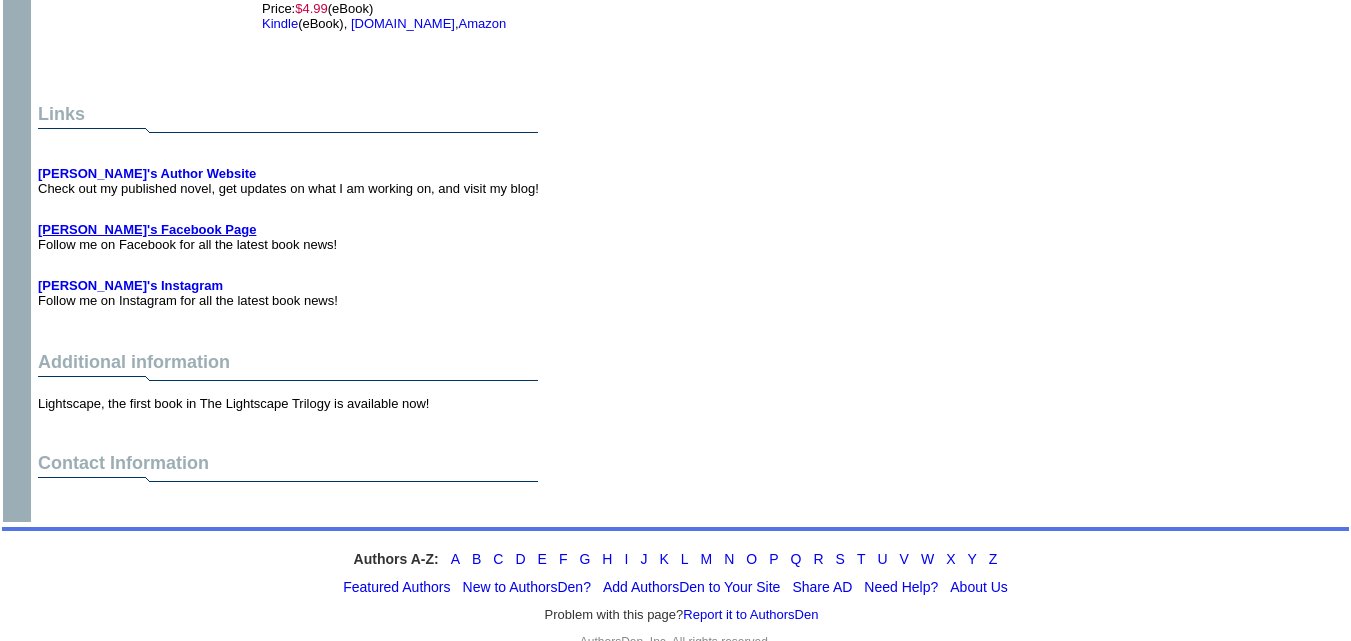 click on "[PERSON_NAME]'s Facebook Page" at bounding box center [147, 229] 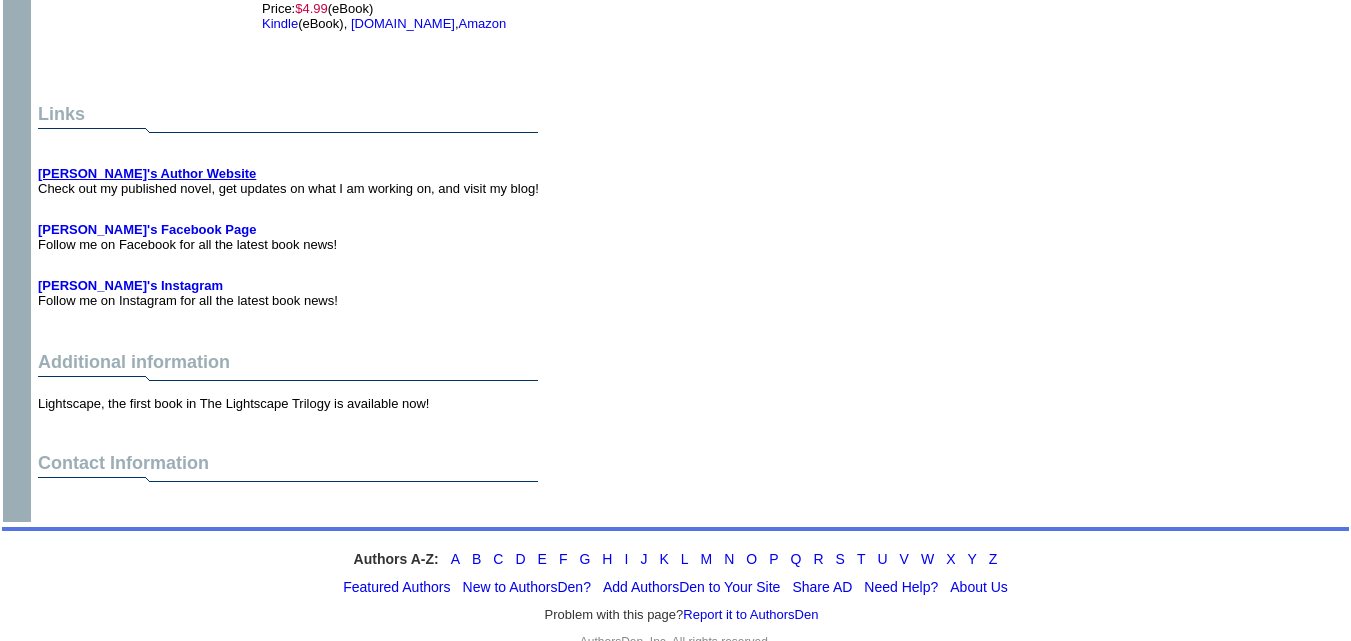 click on "Emily's Author Website" at bounding box center [147, 173] 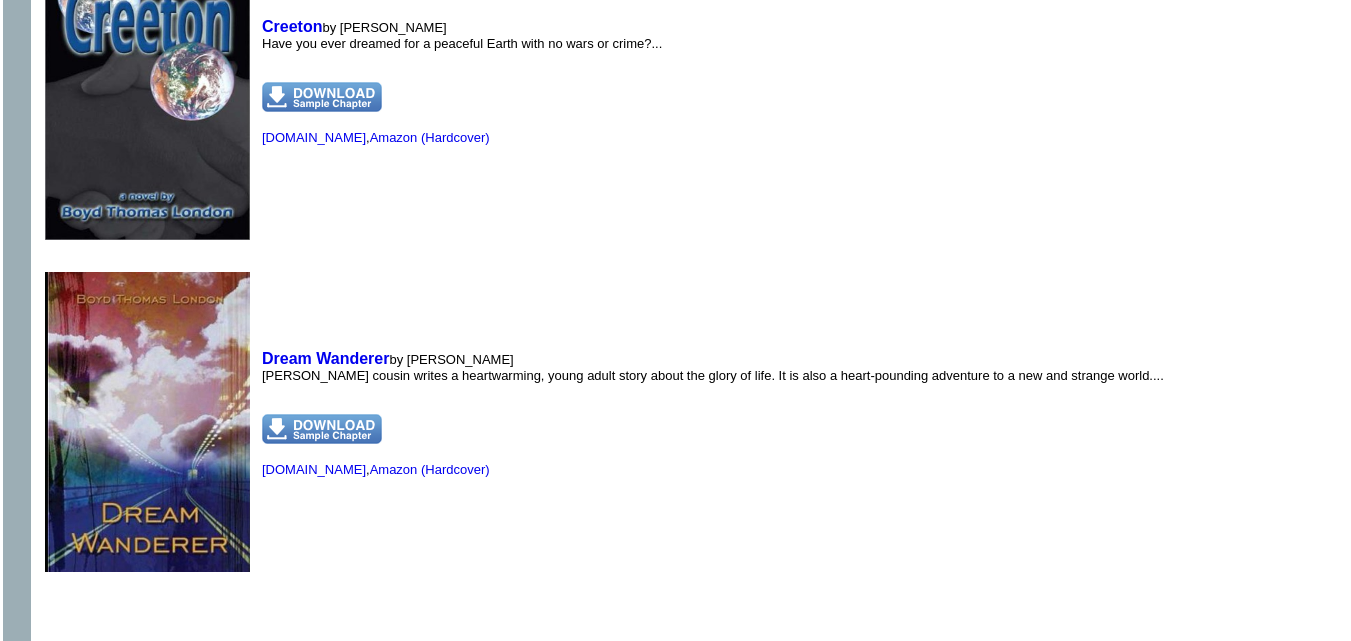 scroll, scrollTop: 2483, scrollLeft: 0, axis: vertical 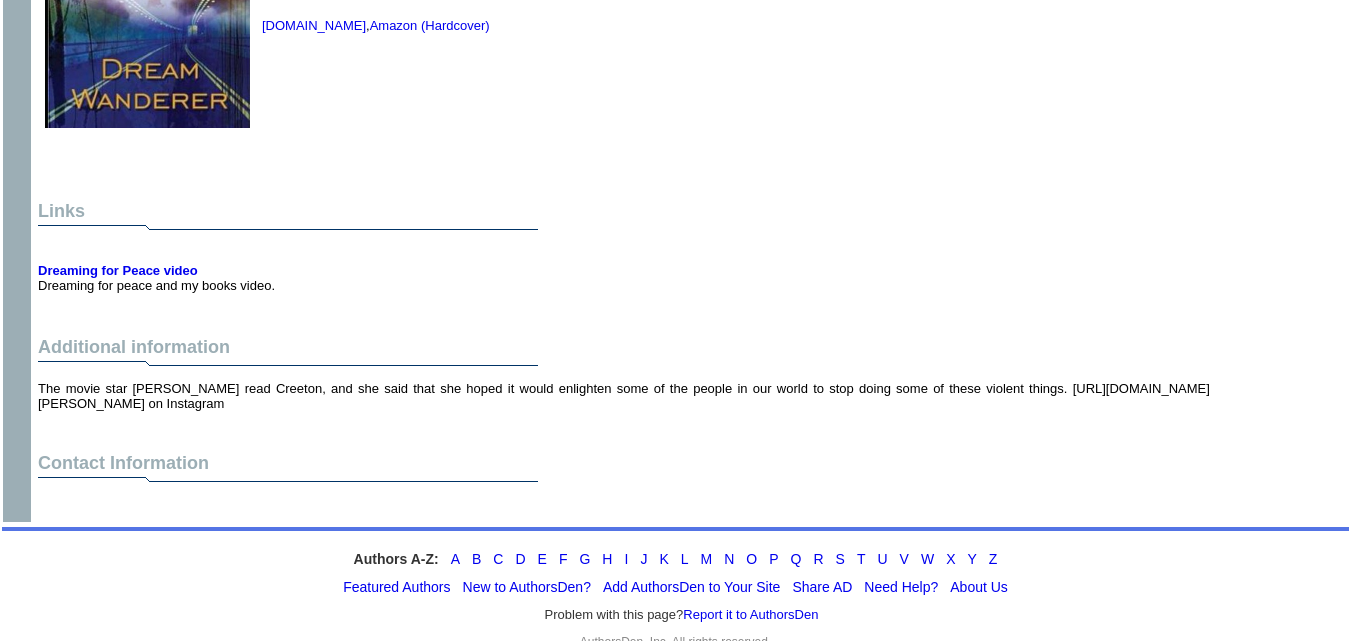 click on "Dreaming for Peace video
Dreaming for peace and my books video." at bounding box center (156, 278) 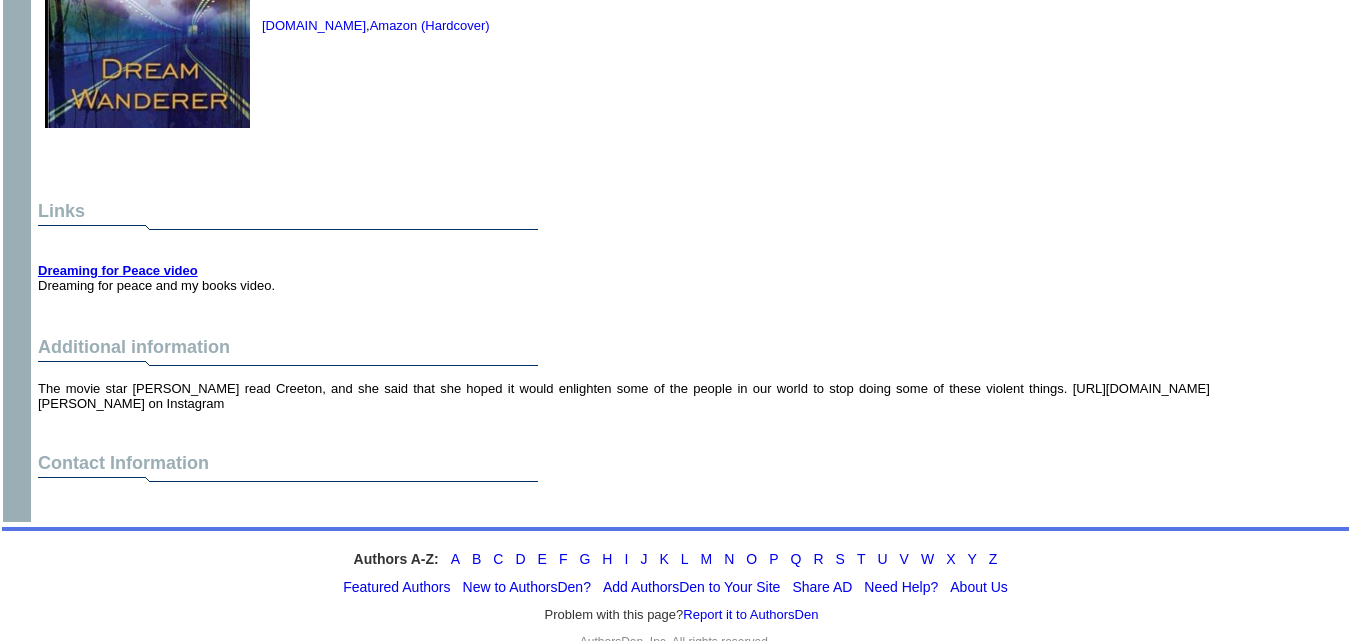 click on "Dreaming for Peace video" at bounding box center (118, 270) 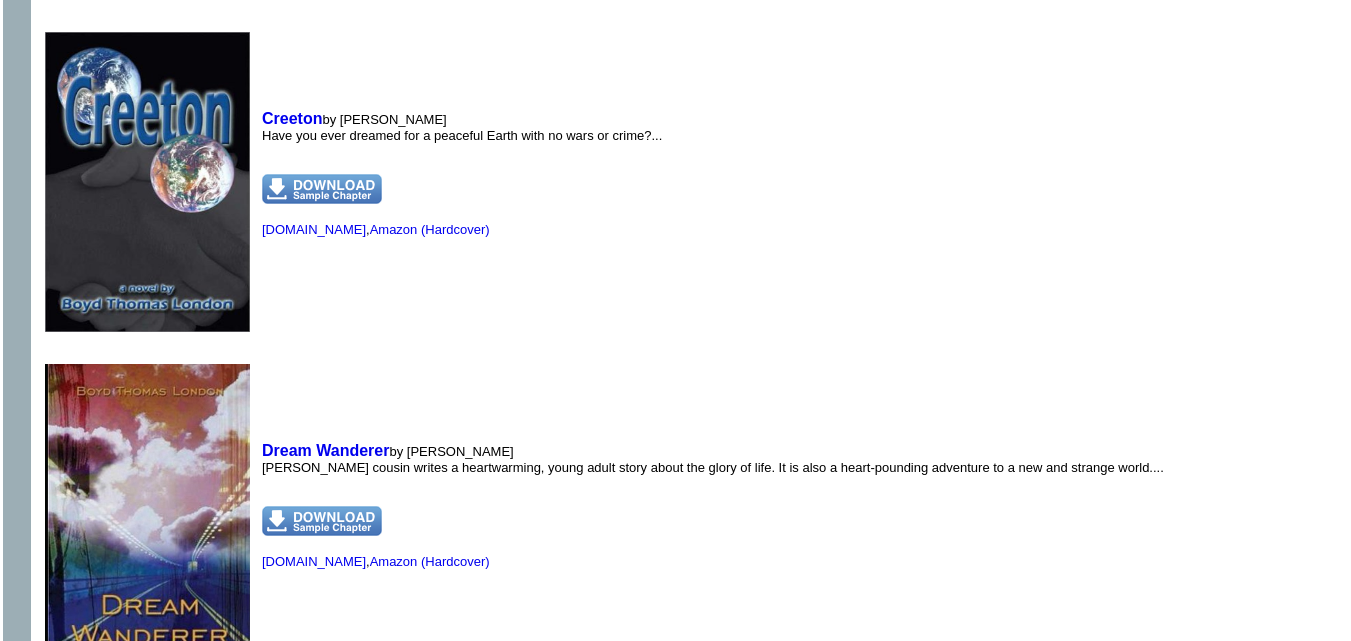 scroll, scrollTop: 2483, scrollLeft: 0, axis: vertical 